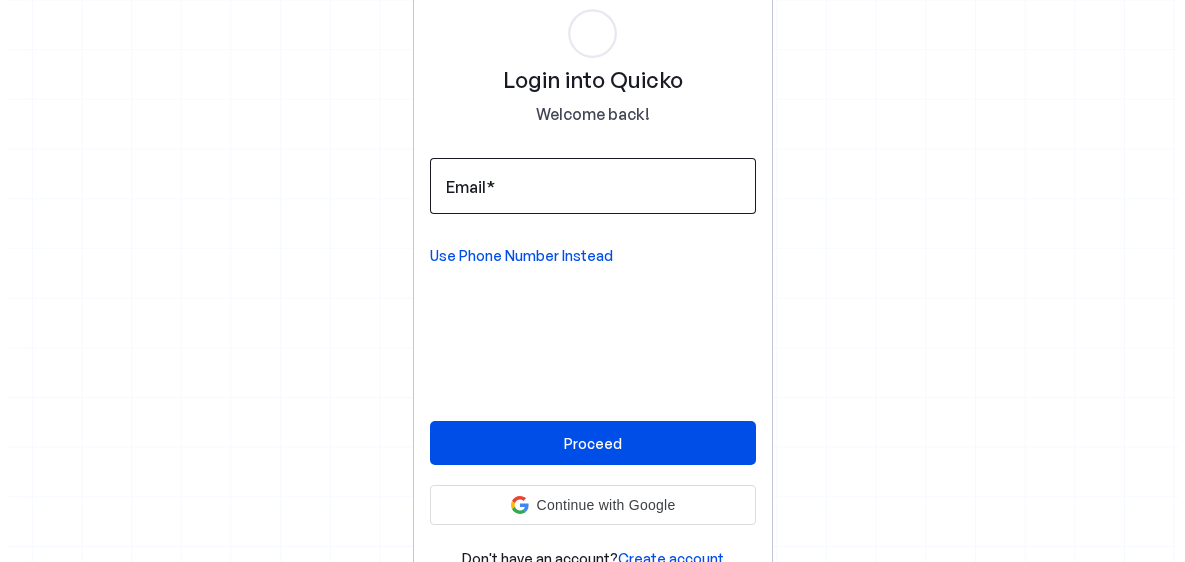 scroll, scrollTop: 0, scrollLeft: 0, axis: both 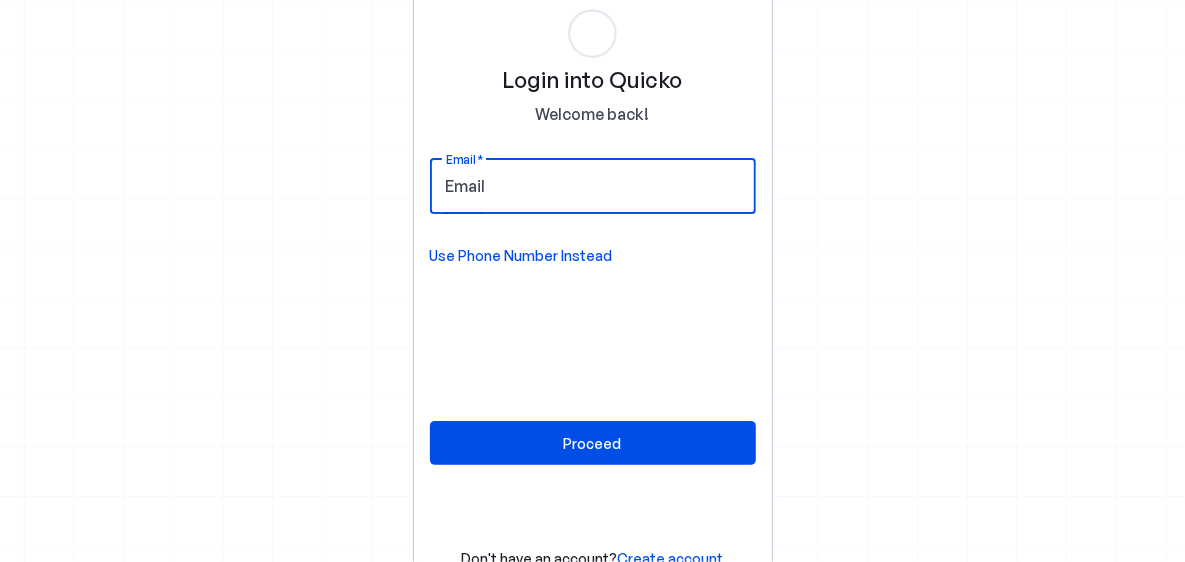 click on "Email" at bounding box center [593, 186] 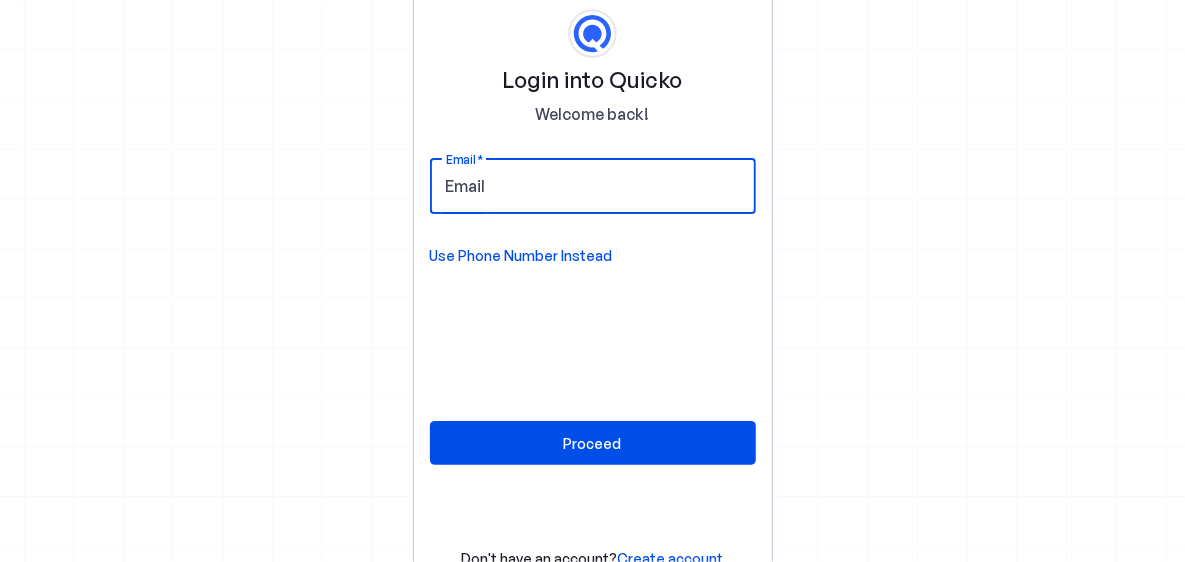 type on "[EMAIL]" 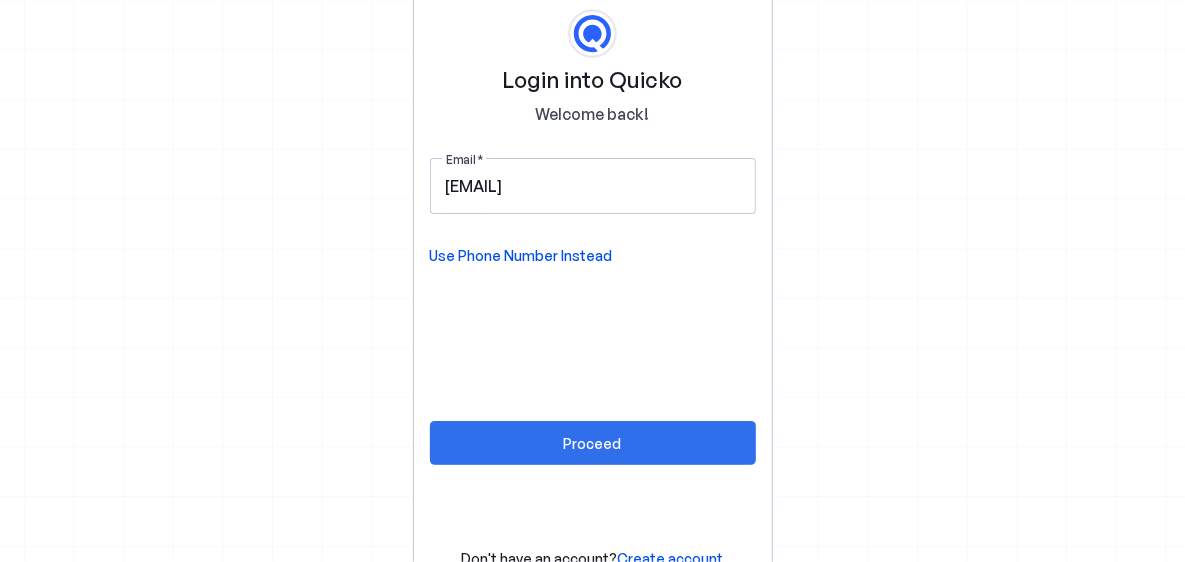 click at bounding box center [593, 443] 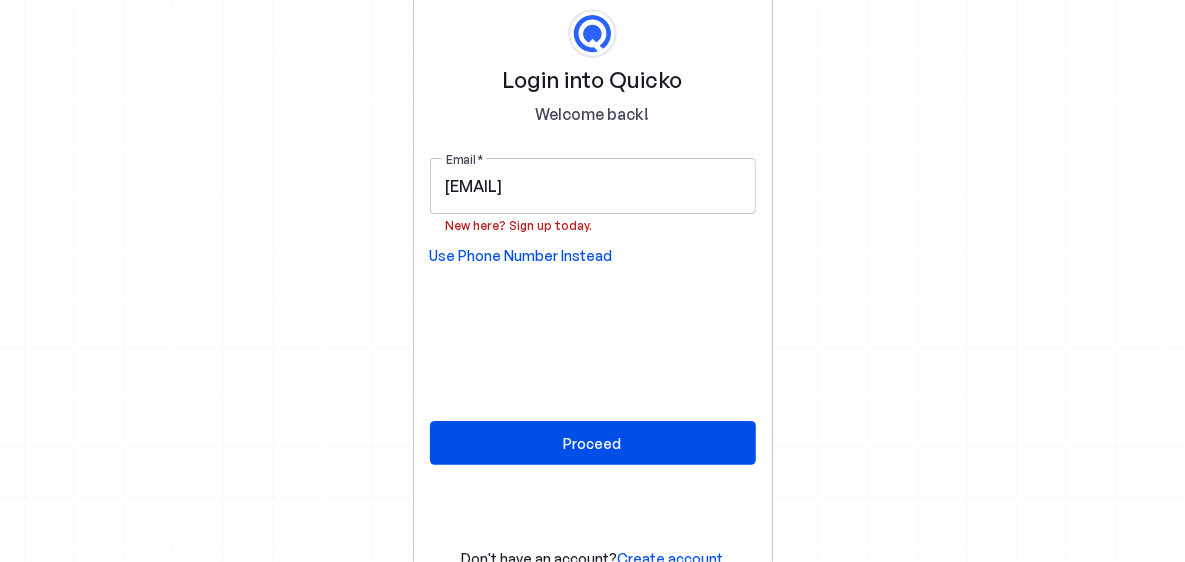click on "Use Phone Number Instead" at bounding box center [521, 256] 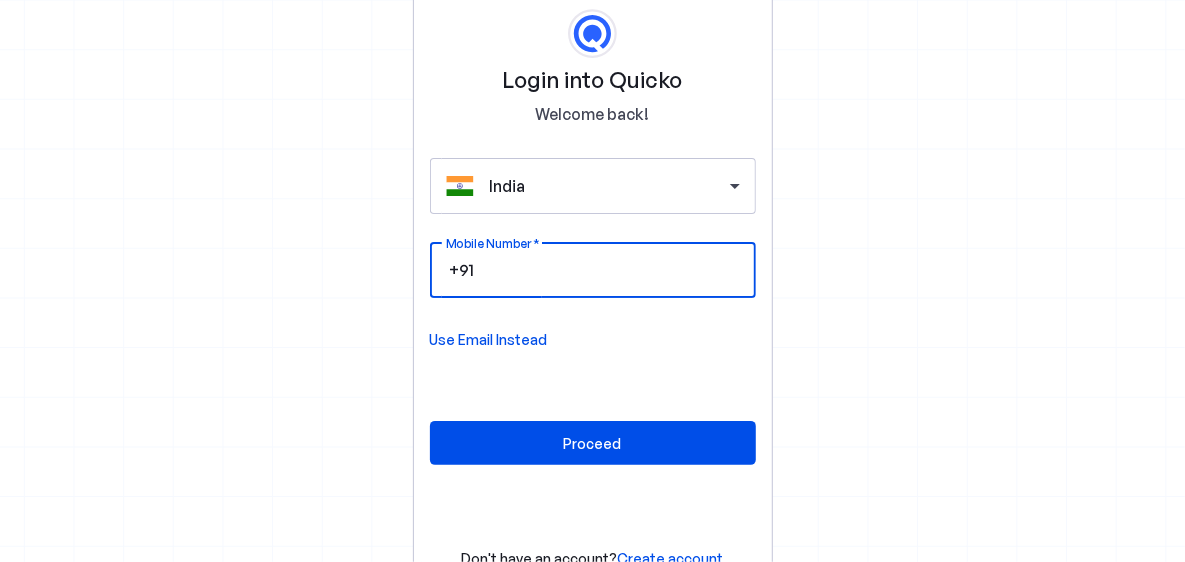 click on "Mobile Number" at bounding box center (609, 270) 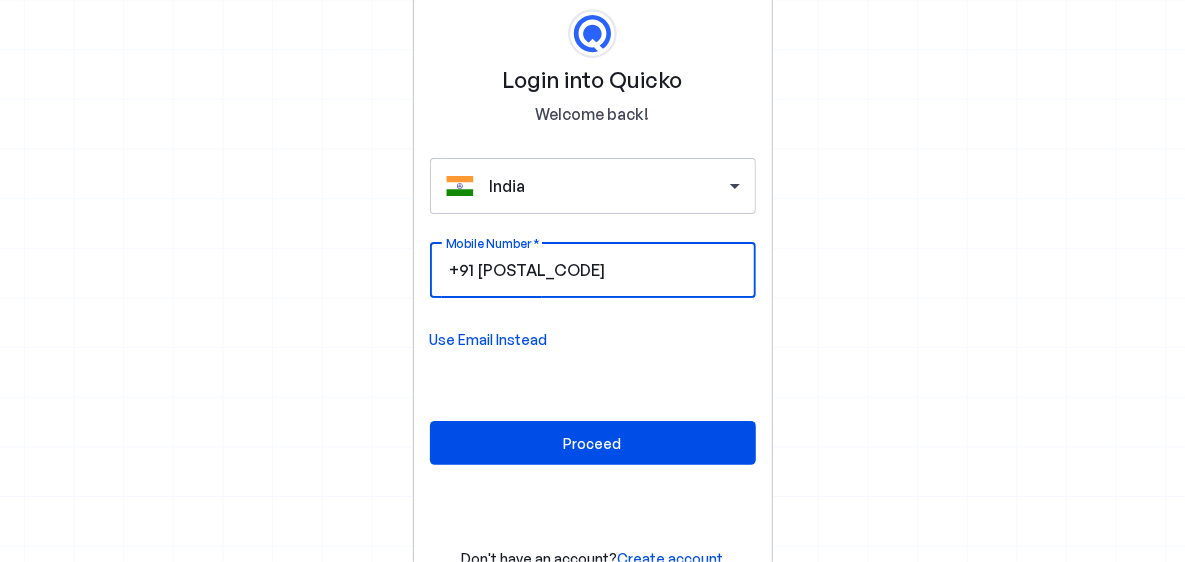 type on "8930407956" 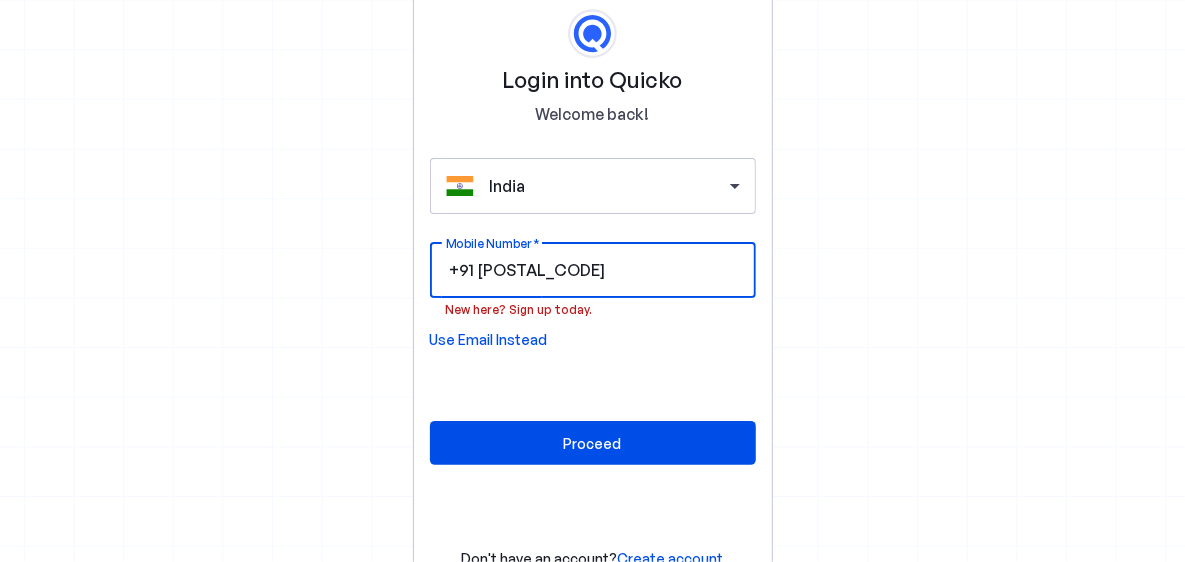 click on "Create account" at bounding box center [671, 558] 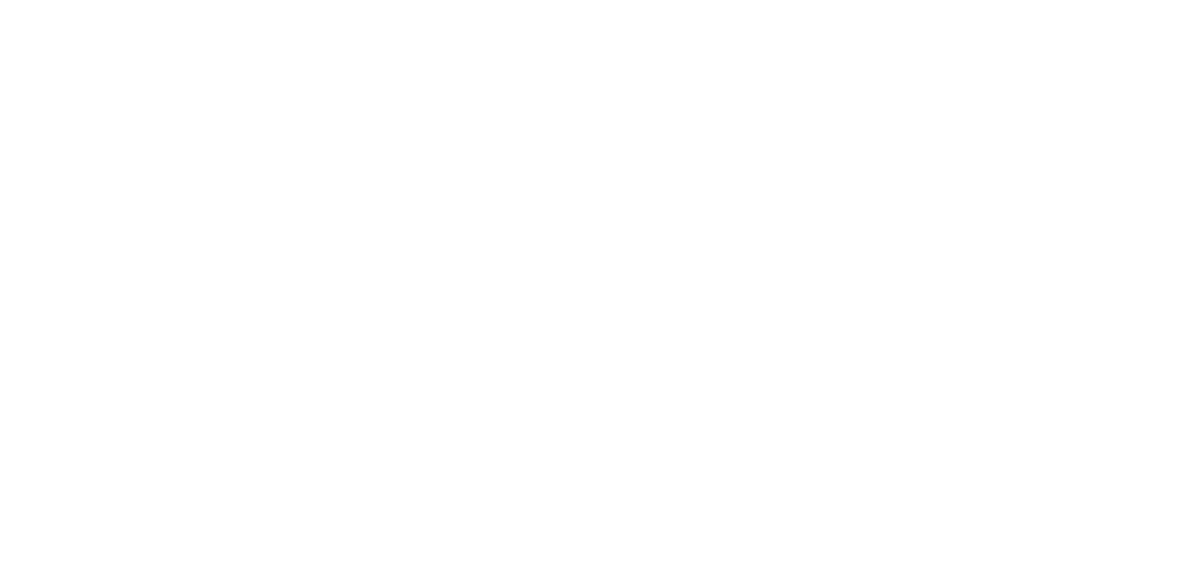 scroll, scrollTop: 0, scrollLeft: 0, axis: both 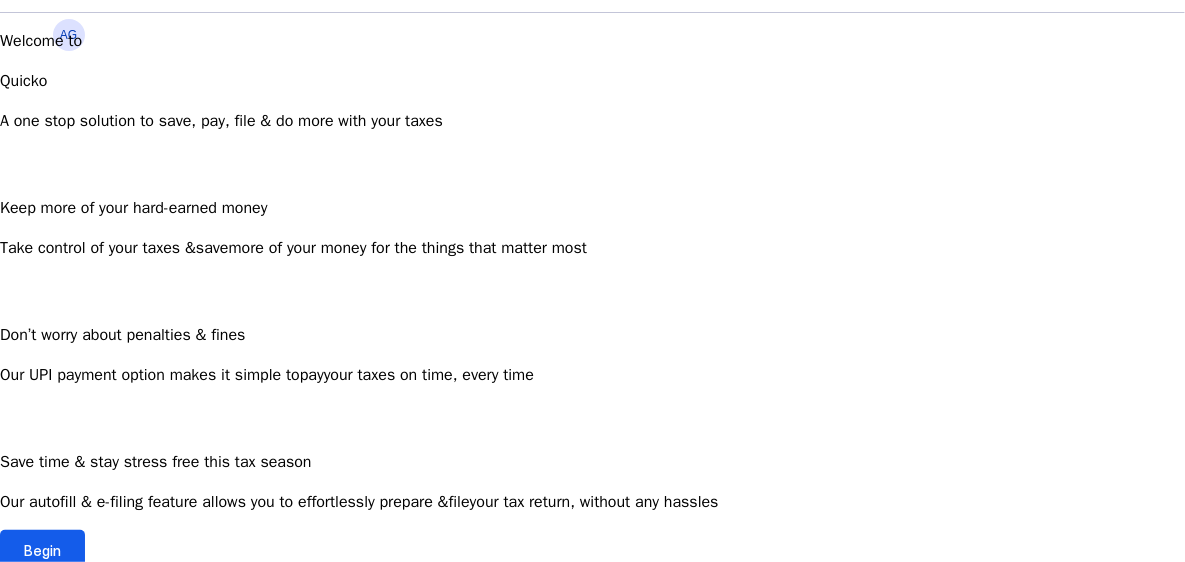 click at bounding box center (42, 550) 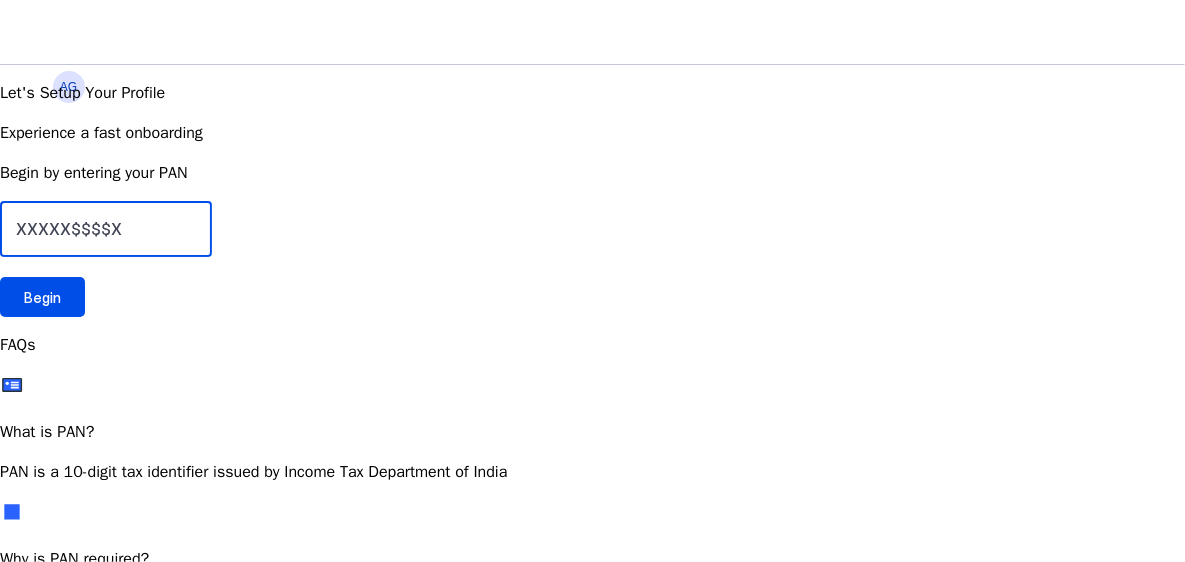 click at bounding box center [106, 229] 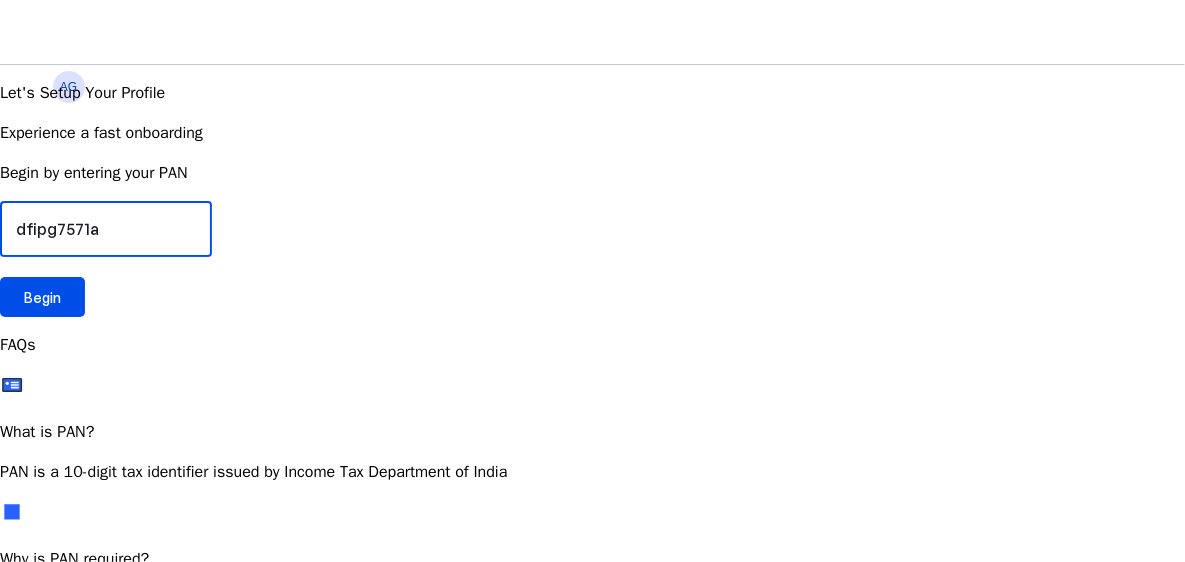 type on "dfipg7571a" 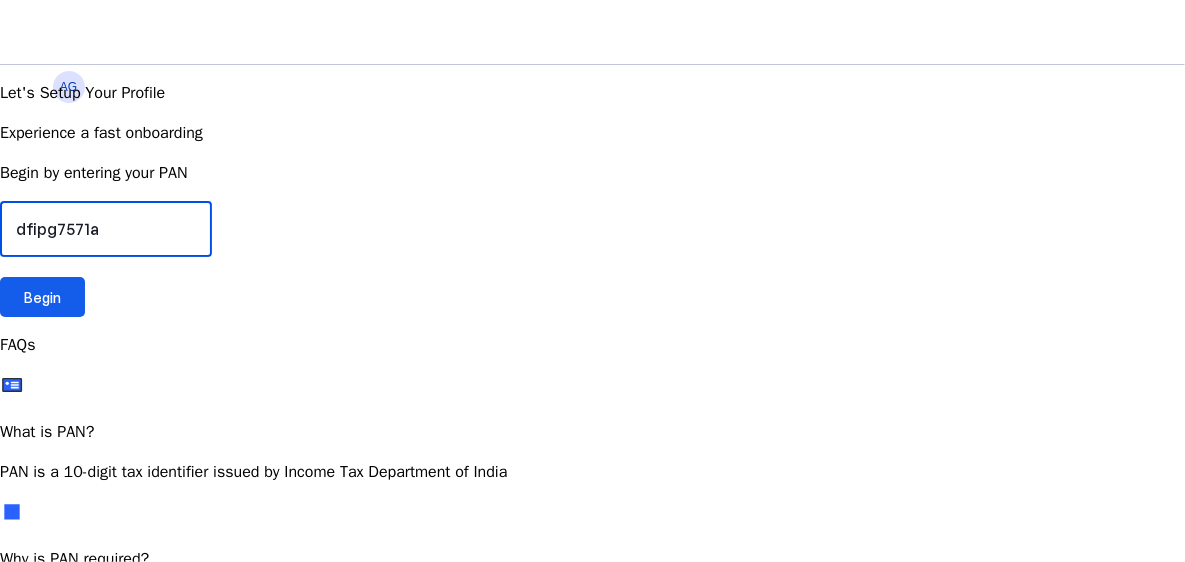 click at bounding box center [42, 297] 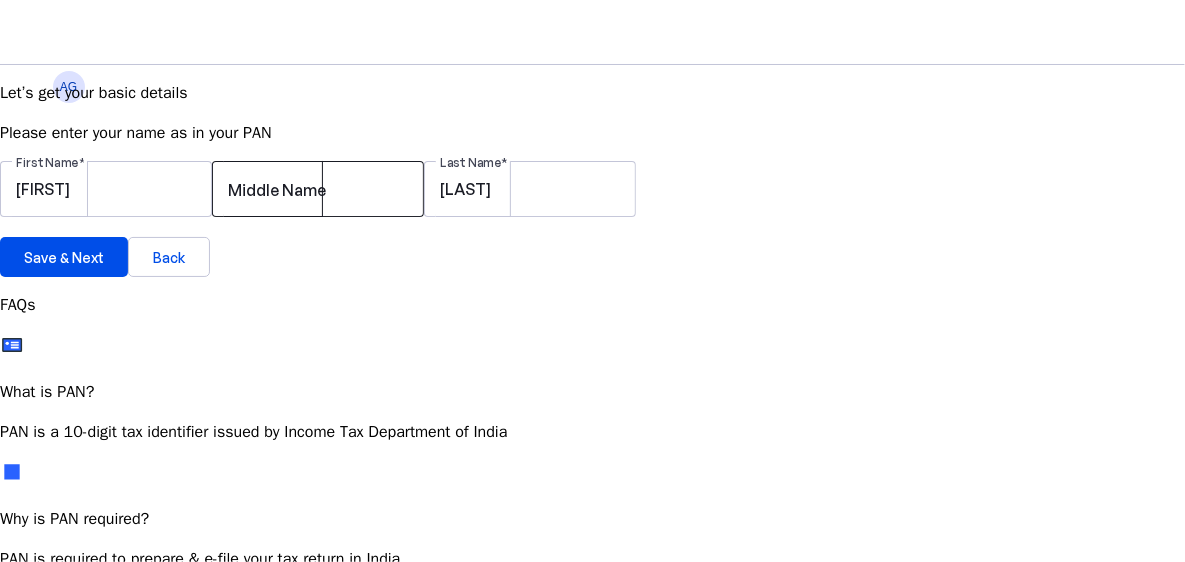 scroll, scrollTop: 34, scrollLeft: 0, axis: vertical 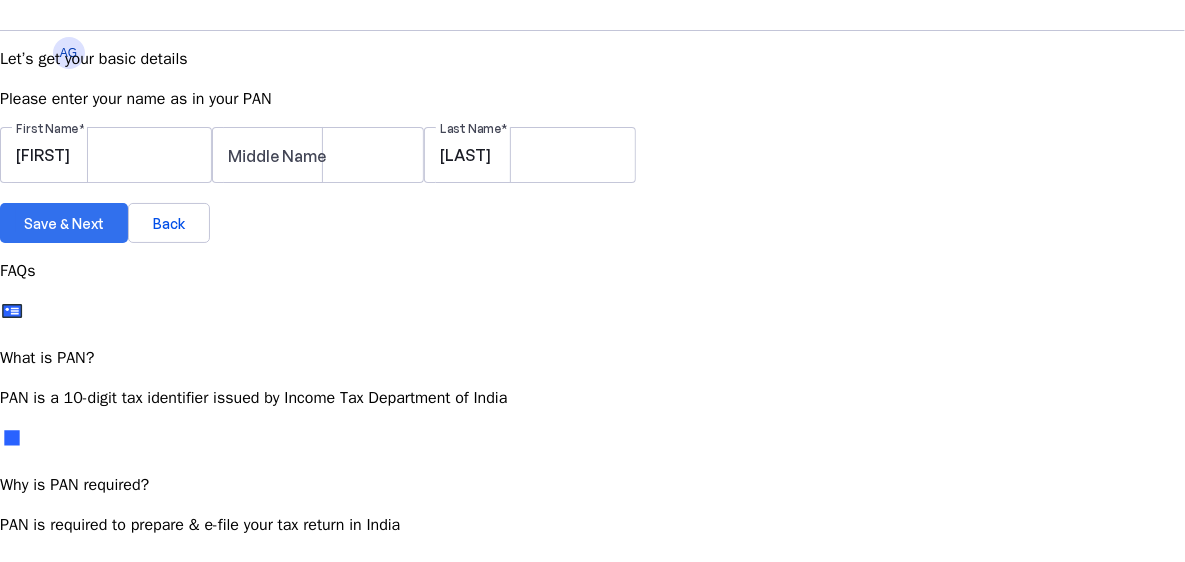 click on "Save & Next" at bounding box center (64, 223) 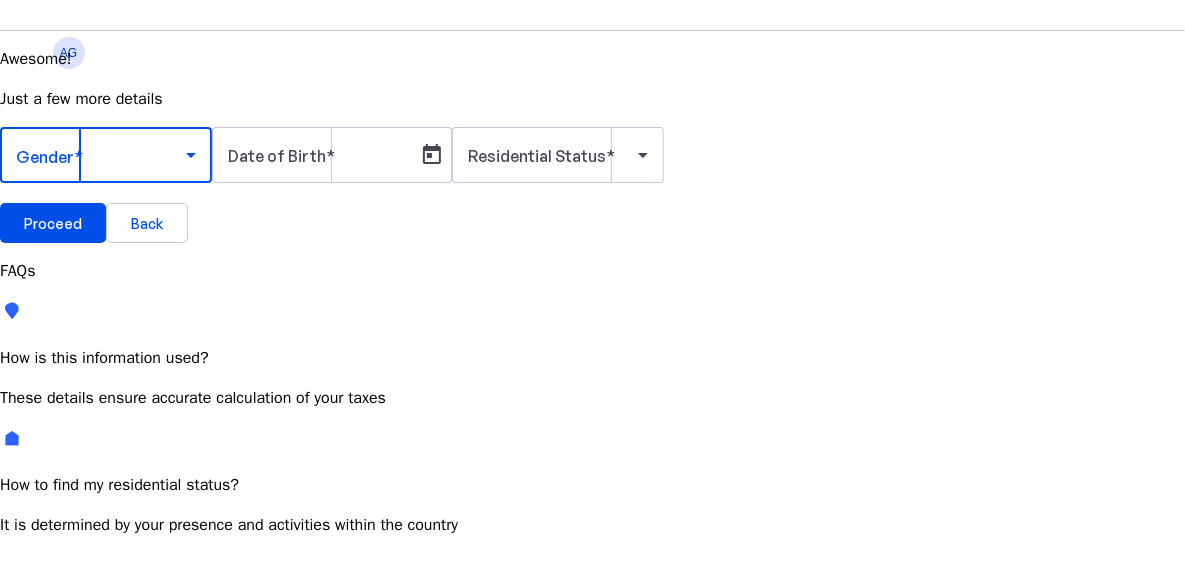 click at bounding box center (101, 155) 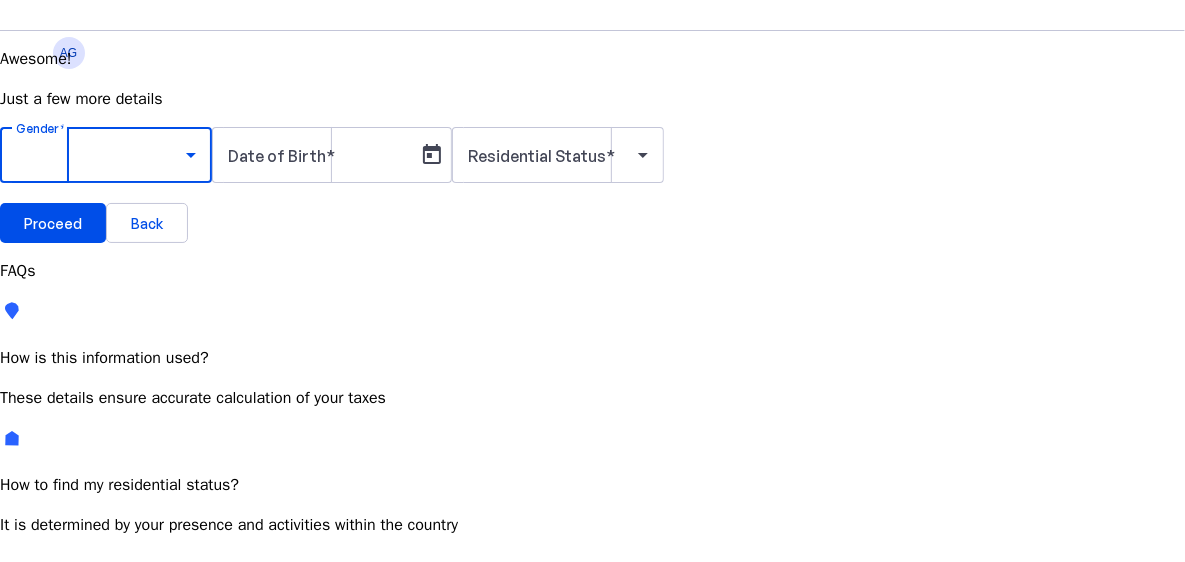 click on "Male" at bounding box center (154, 712) 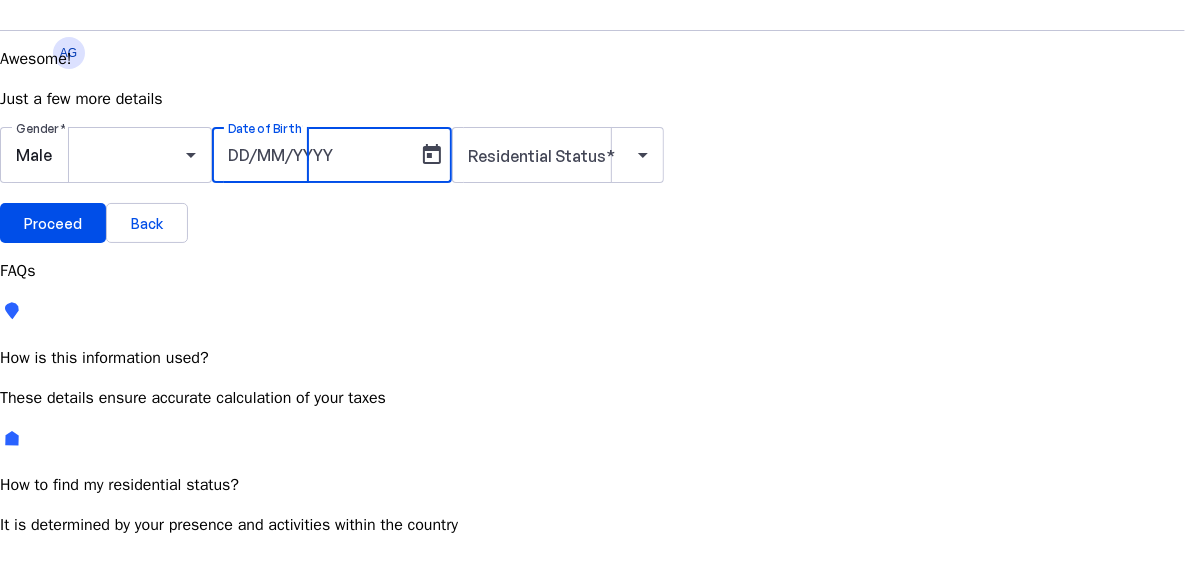 click on "Date of Birth" at bounding box center (318, 155) 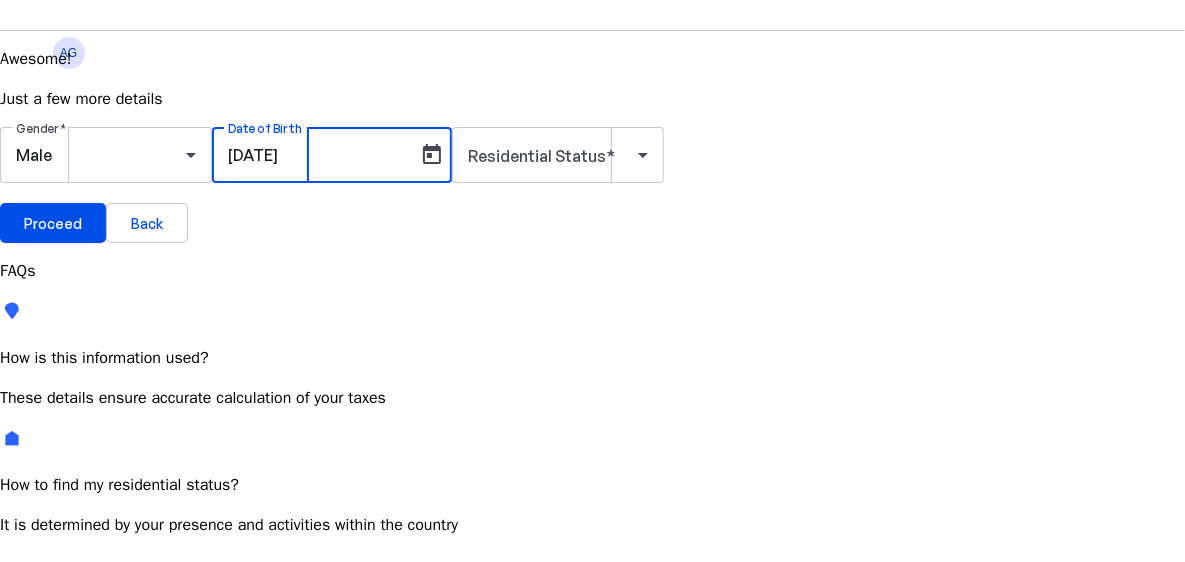 type on "[DATE]" 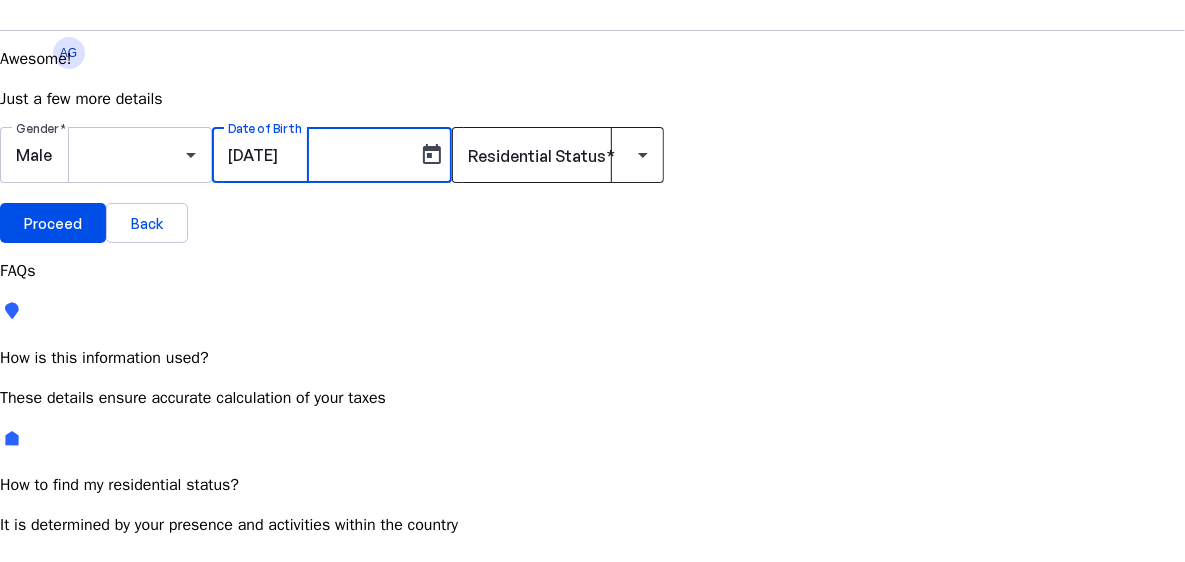 click at bounding box center [553, 155] 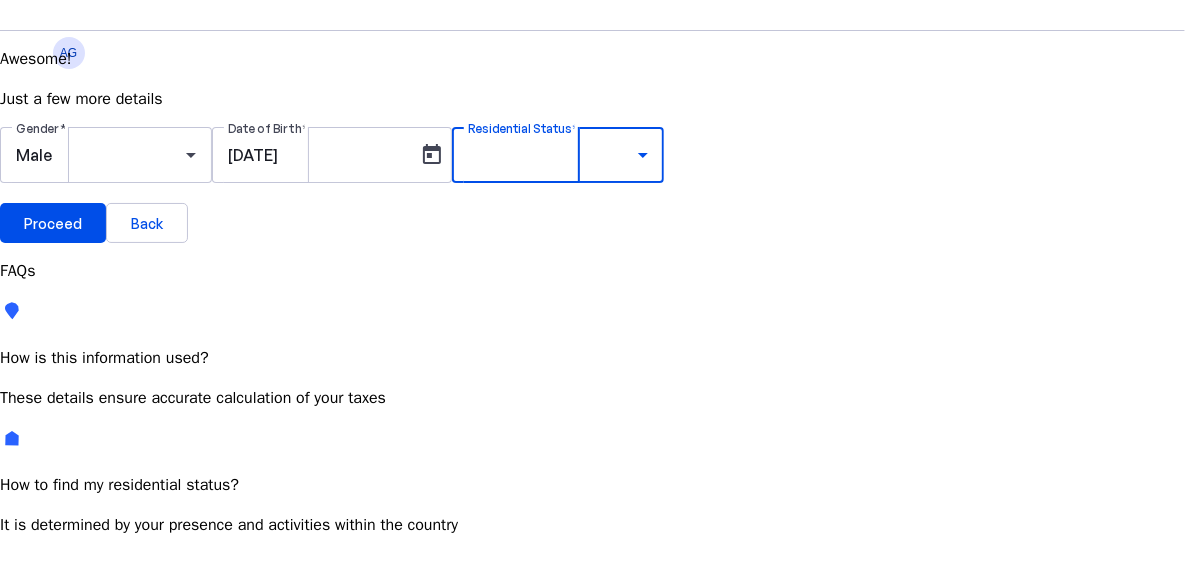 click on "Resident Most Common" at bounding box center (154, 732) 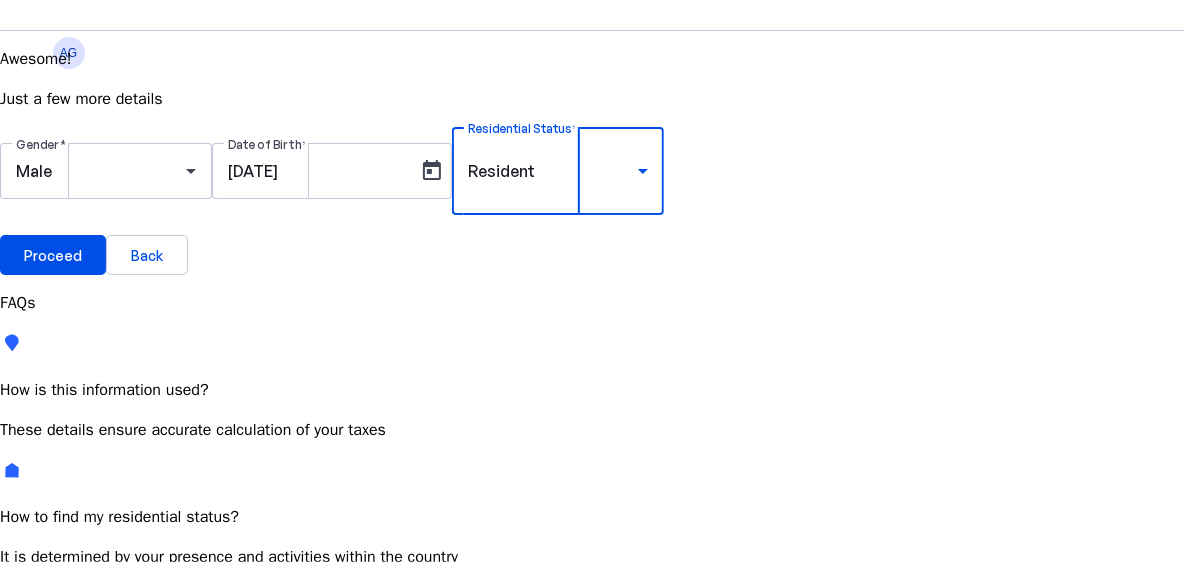 scroll, scrollTop: 38, scrollLeft: 0, axis: vertical 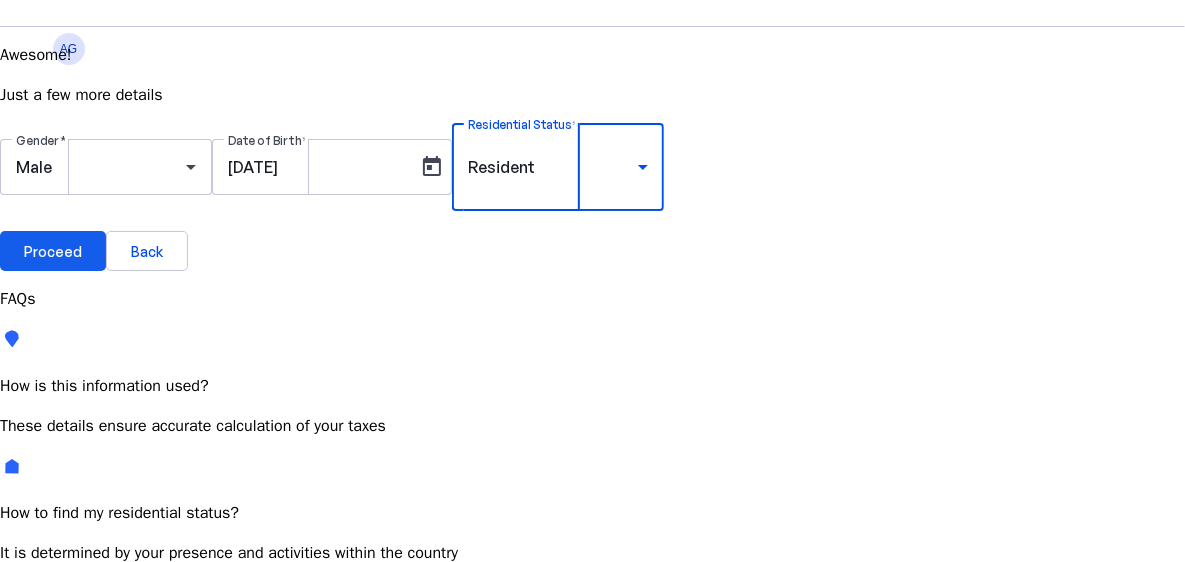 click on "Proceed" at bounding box center [53, 251] 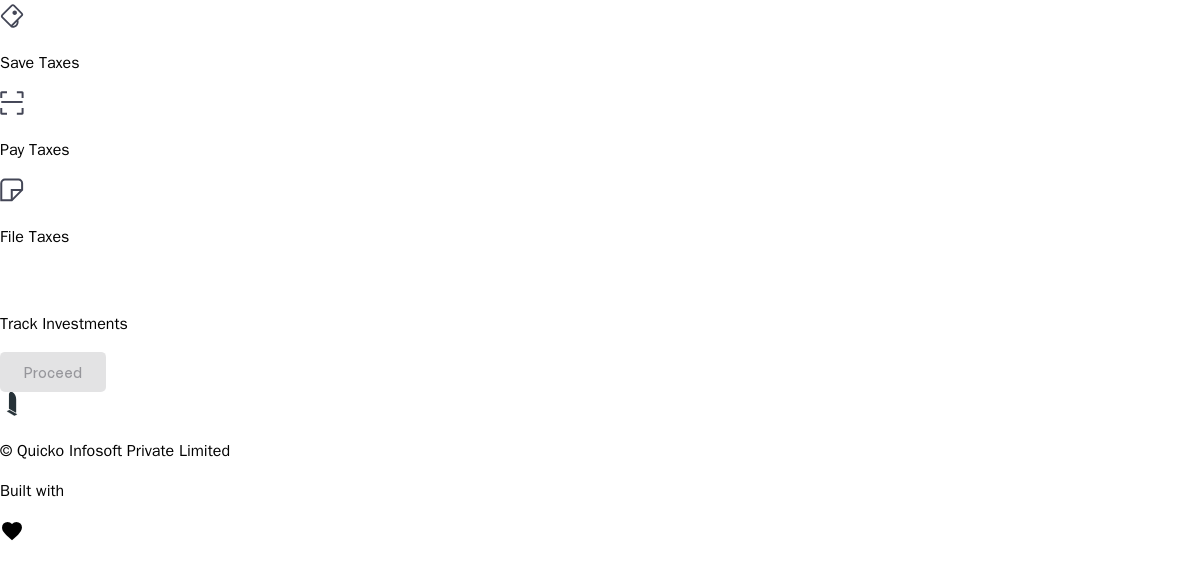 scroll, scrollTop: 158, scrollLeft: 0, axis: vertical 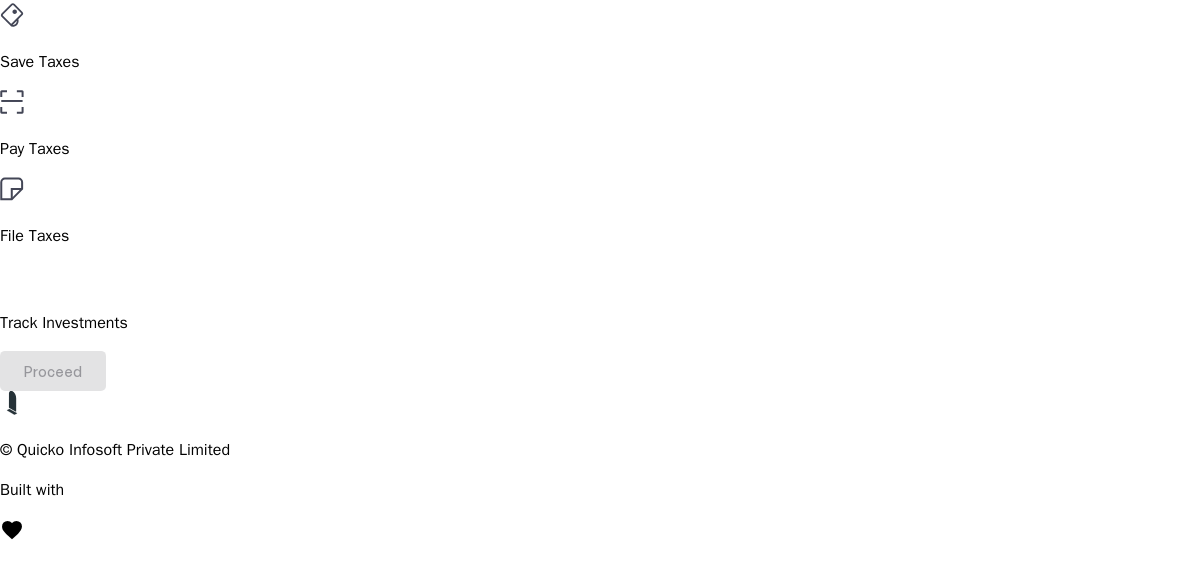 click on "Save Taxes" at bounding box center [592, 38] 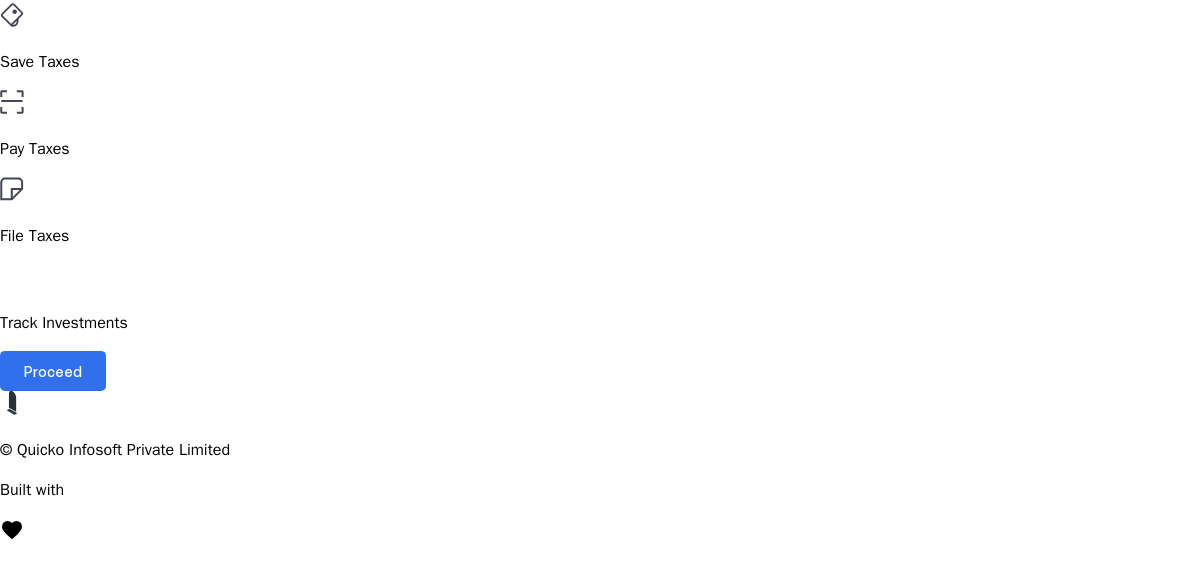 click at bounding box center [53, 371] 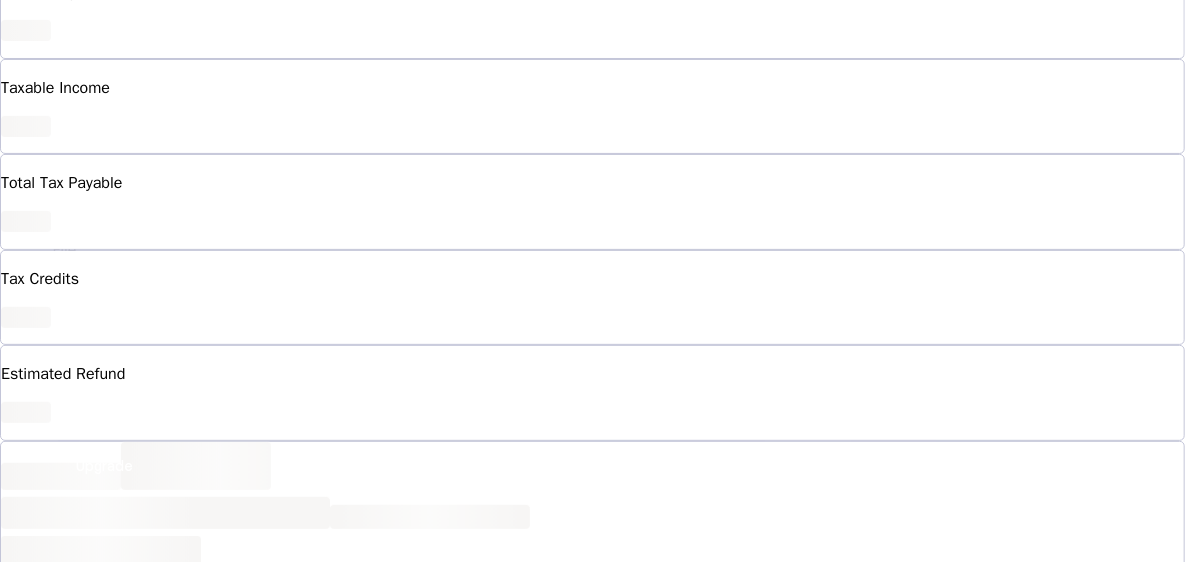 scroll, scrollTop: 0, scrollLeft: 0, axis: both 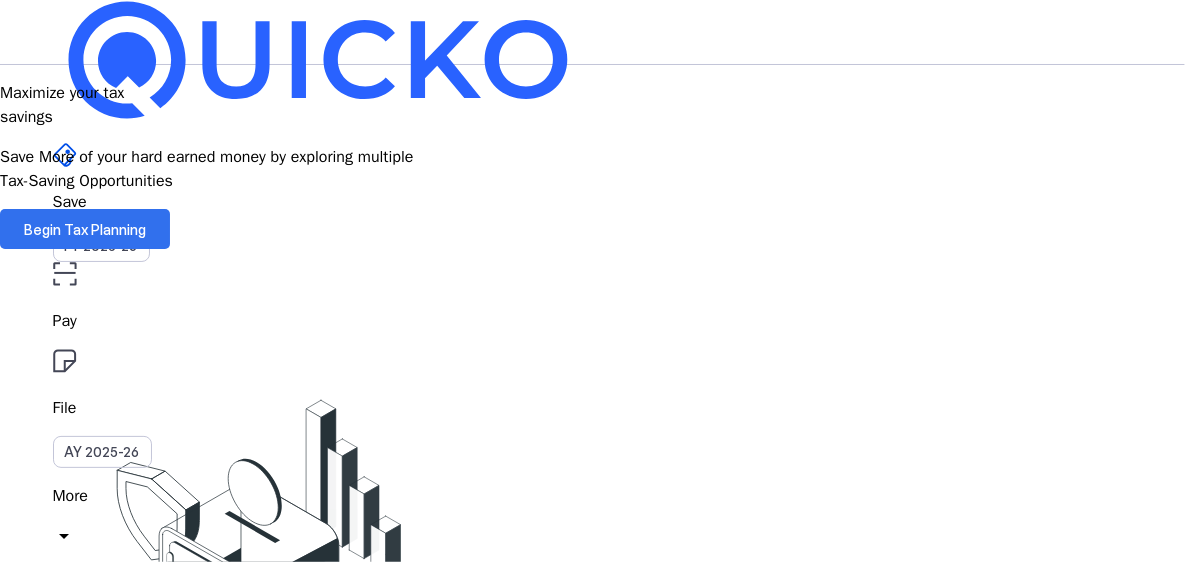 click on "Begin Tax Planning" at bounding box center (85, 229) 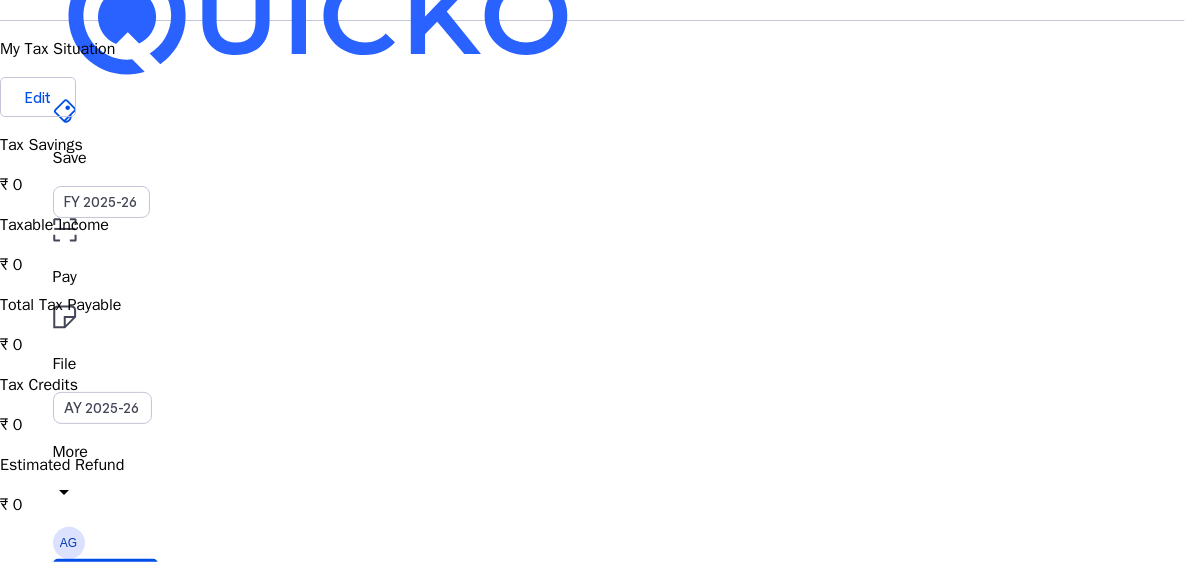 scroll, scrollTop: 0, scrollLeft: 0, axis: both 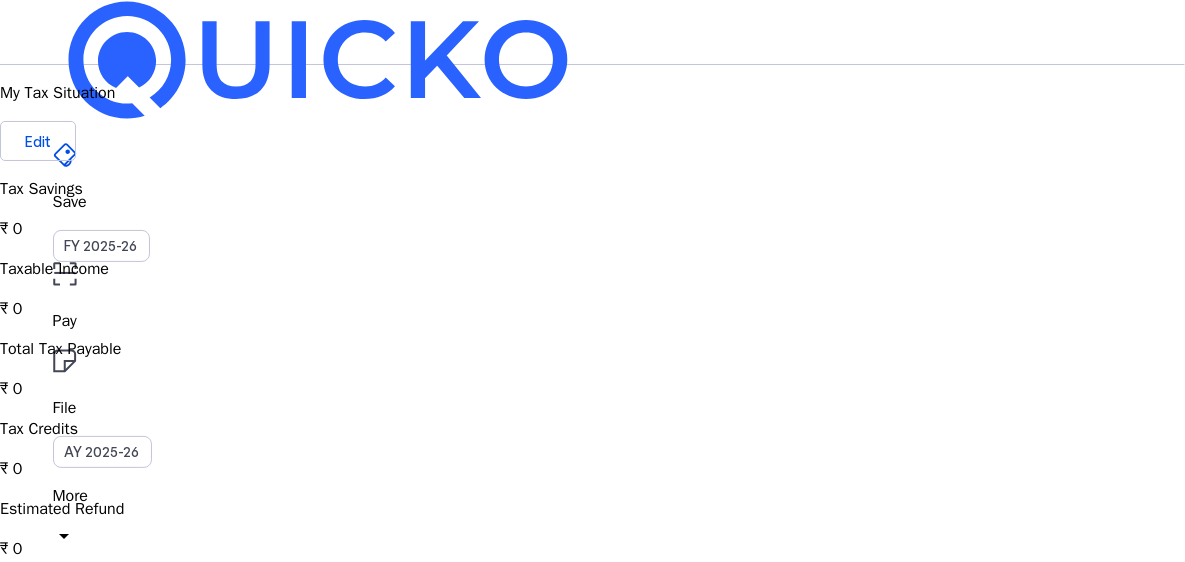 click on "File AY 2025-26" at bounding box center [593, 202] 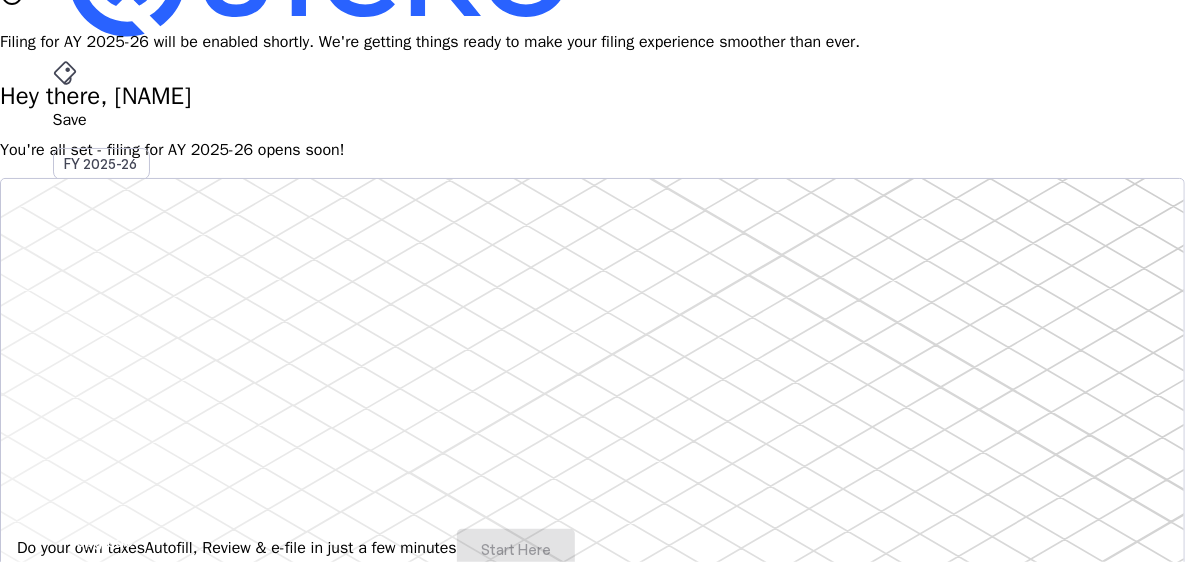 scroll, scrollTop: 0, scrollLeft: 0, axis: both 